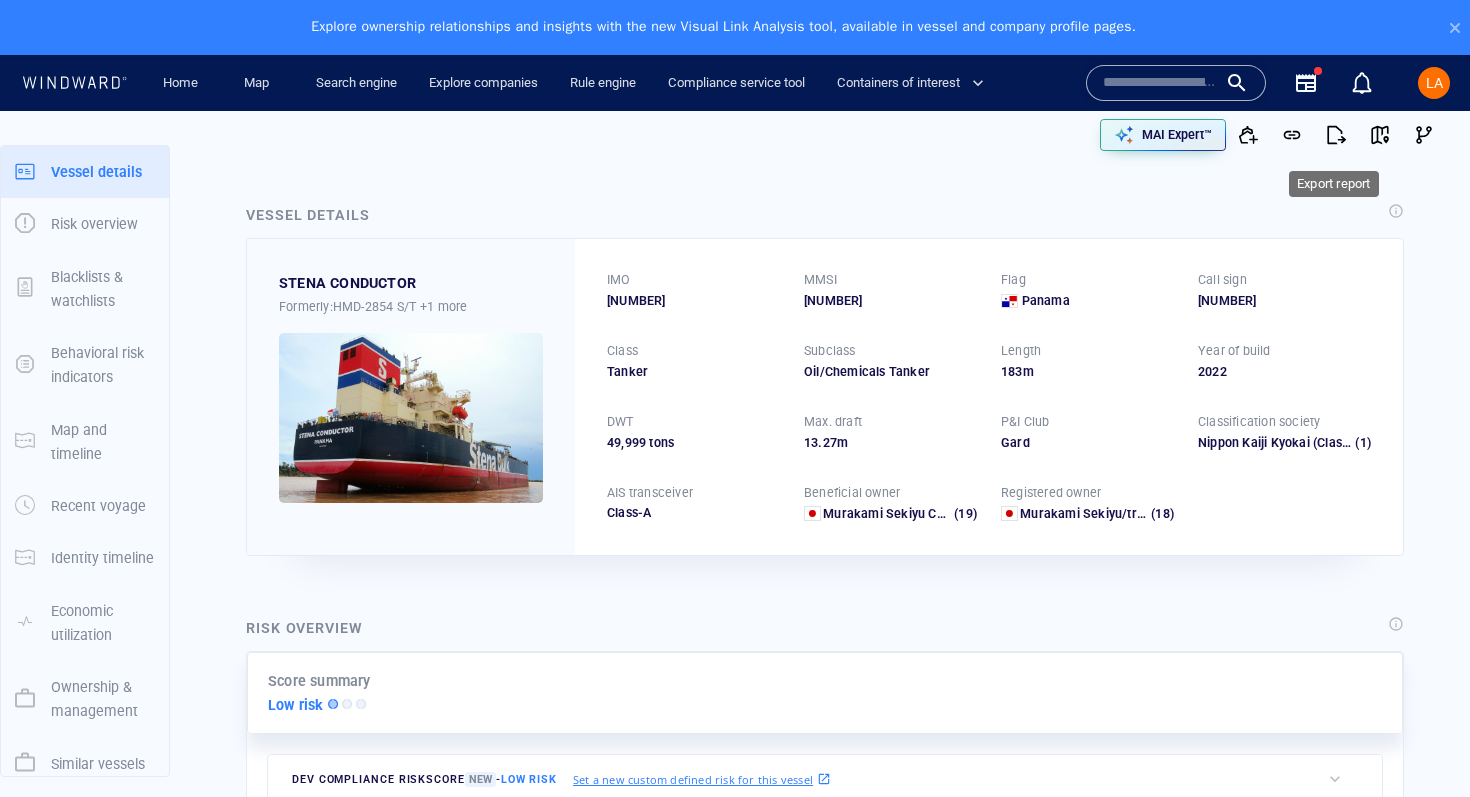 scroll, scrollTop: 55, scrollLeft: 0, axis: vertical 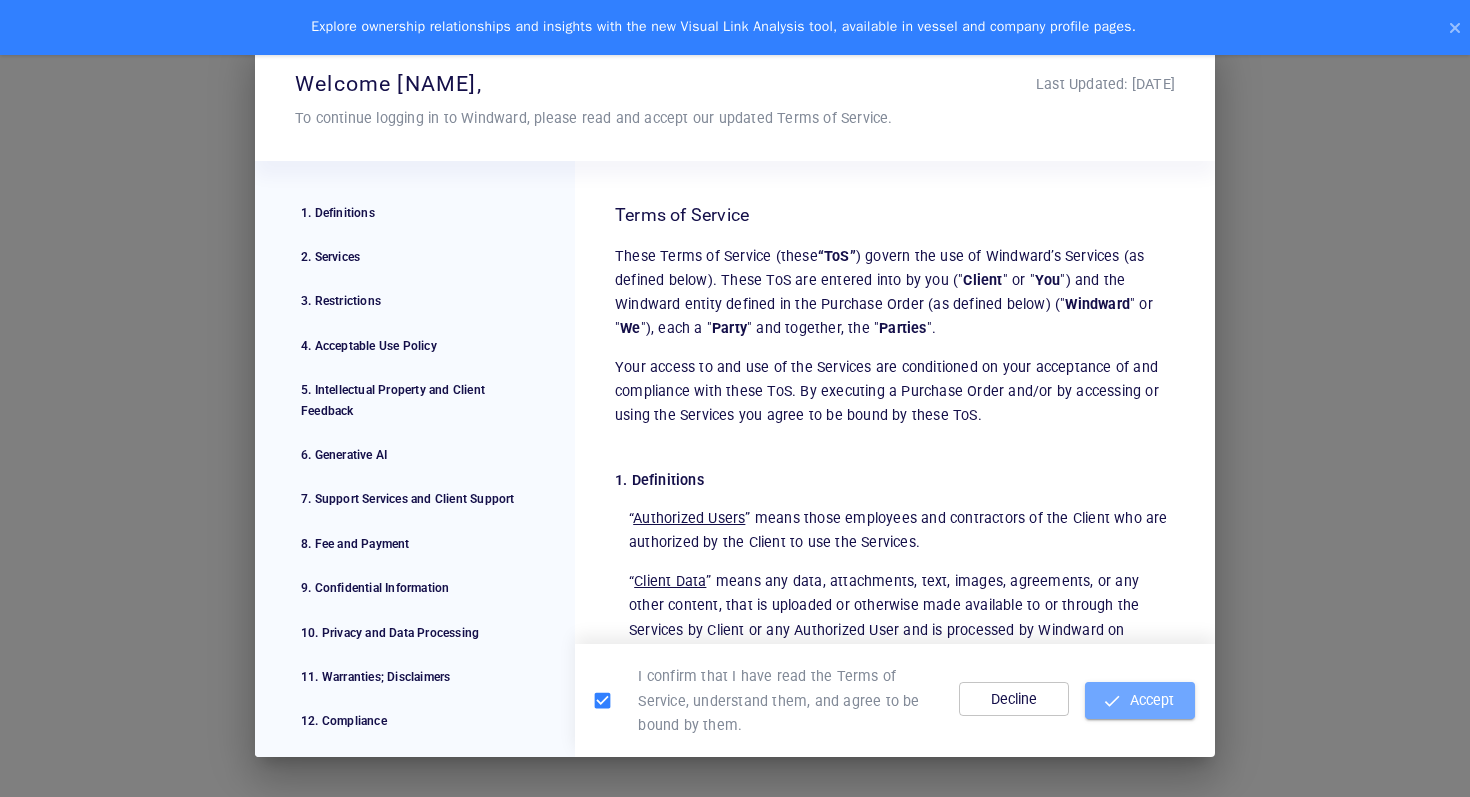 click on "Accept" at bounding box center (1140, 700) 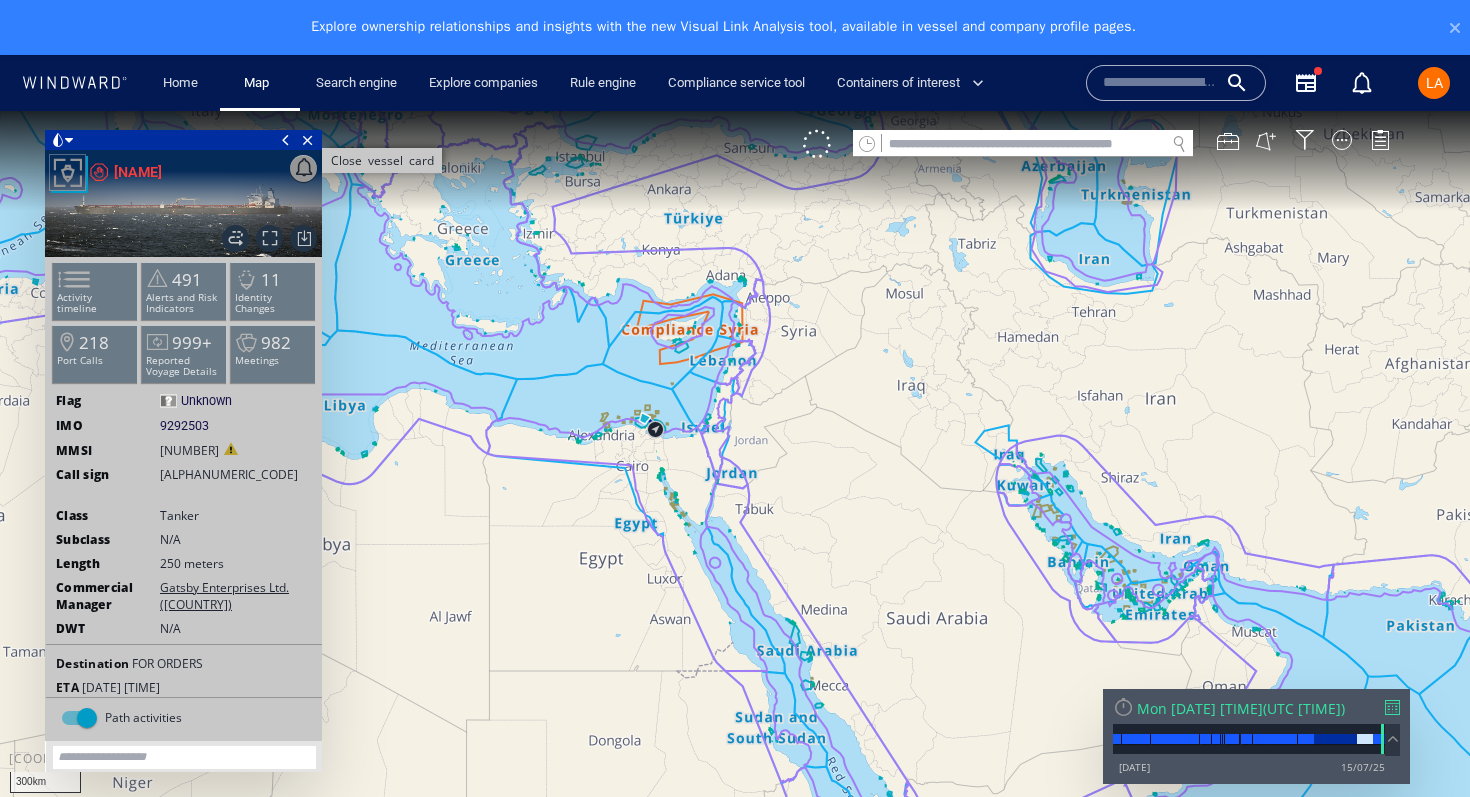 click on "Close vessel card" at bounding box center [308, 140] 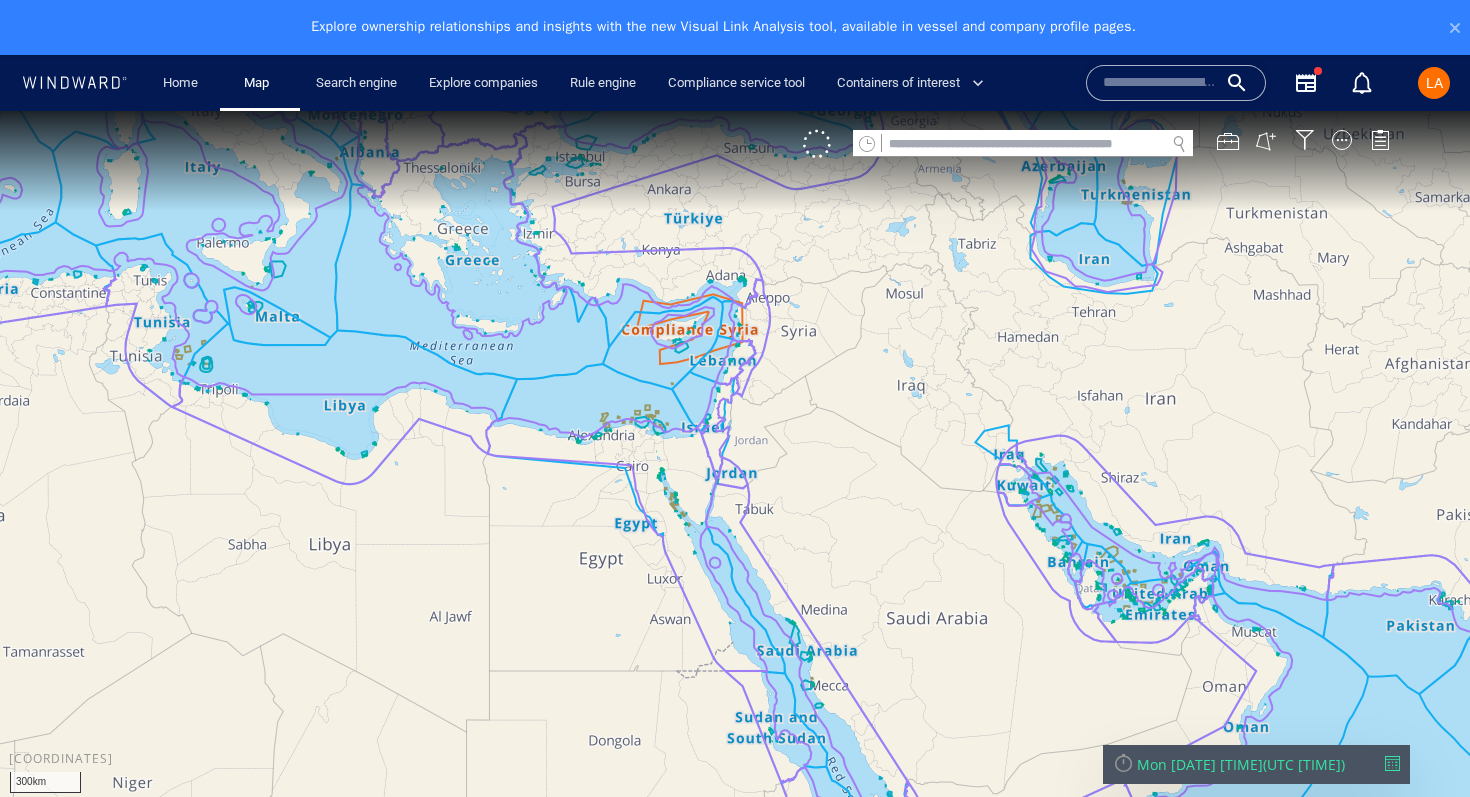 click 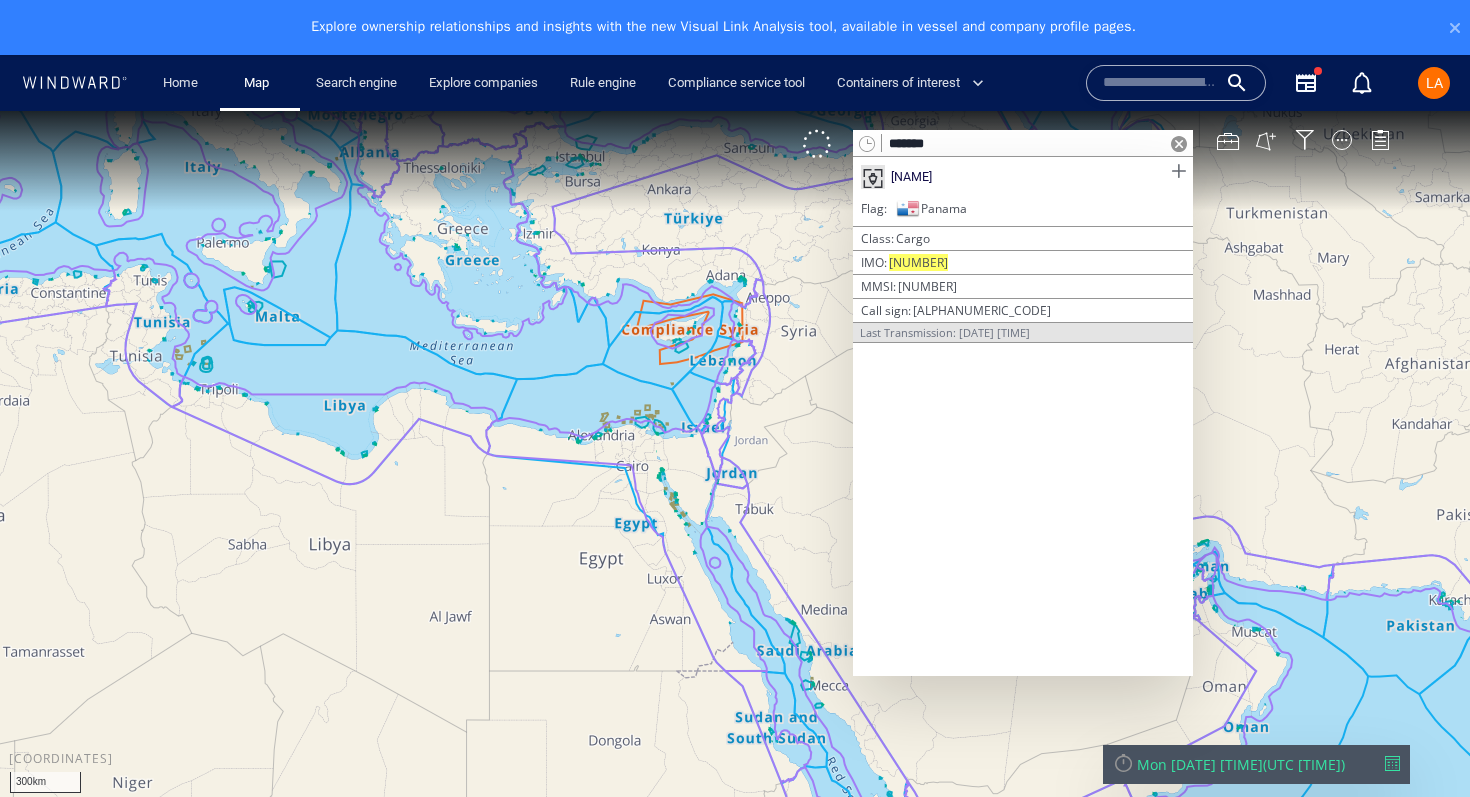 type on "*******" 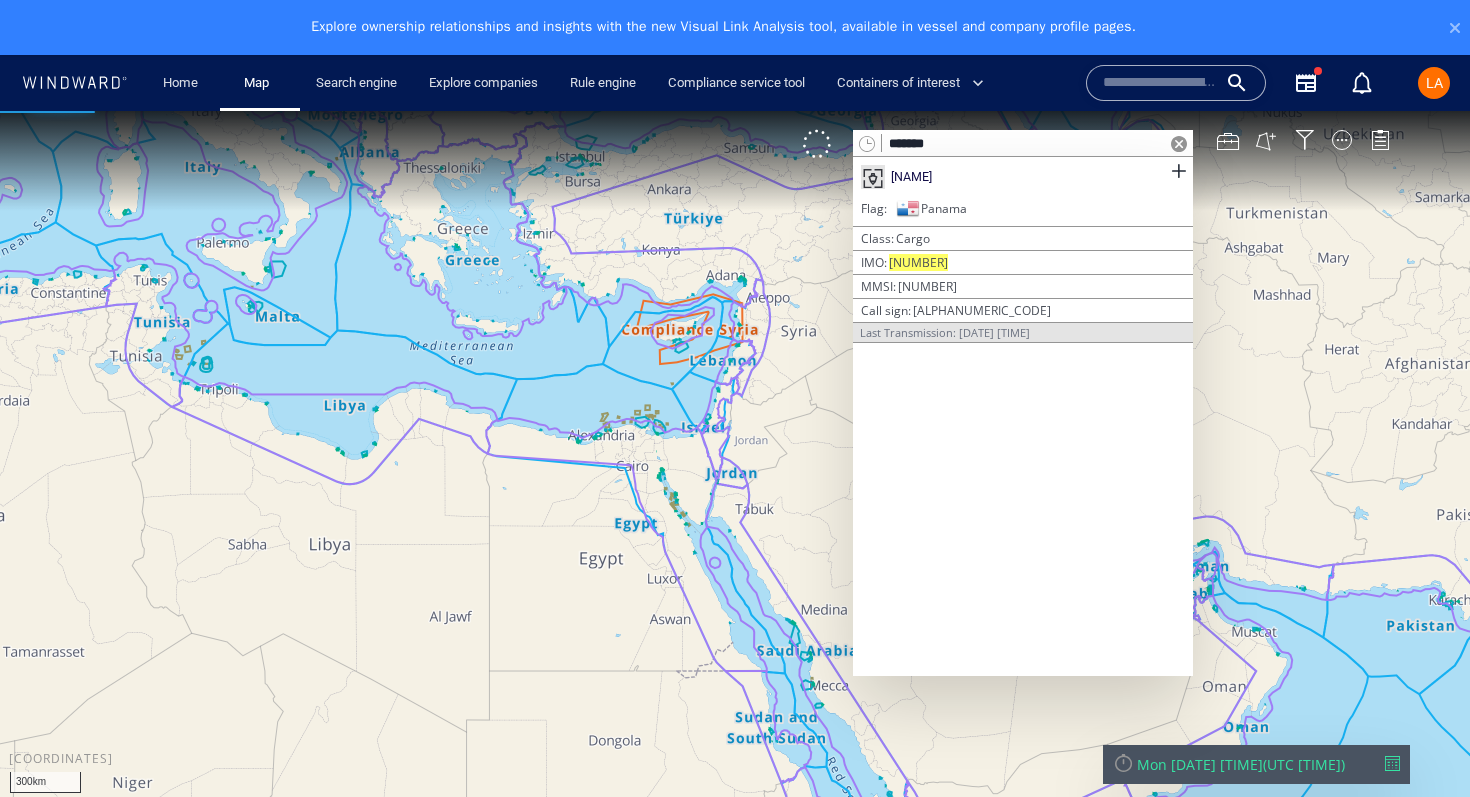 click at bounding box center [1179, 144] 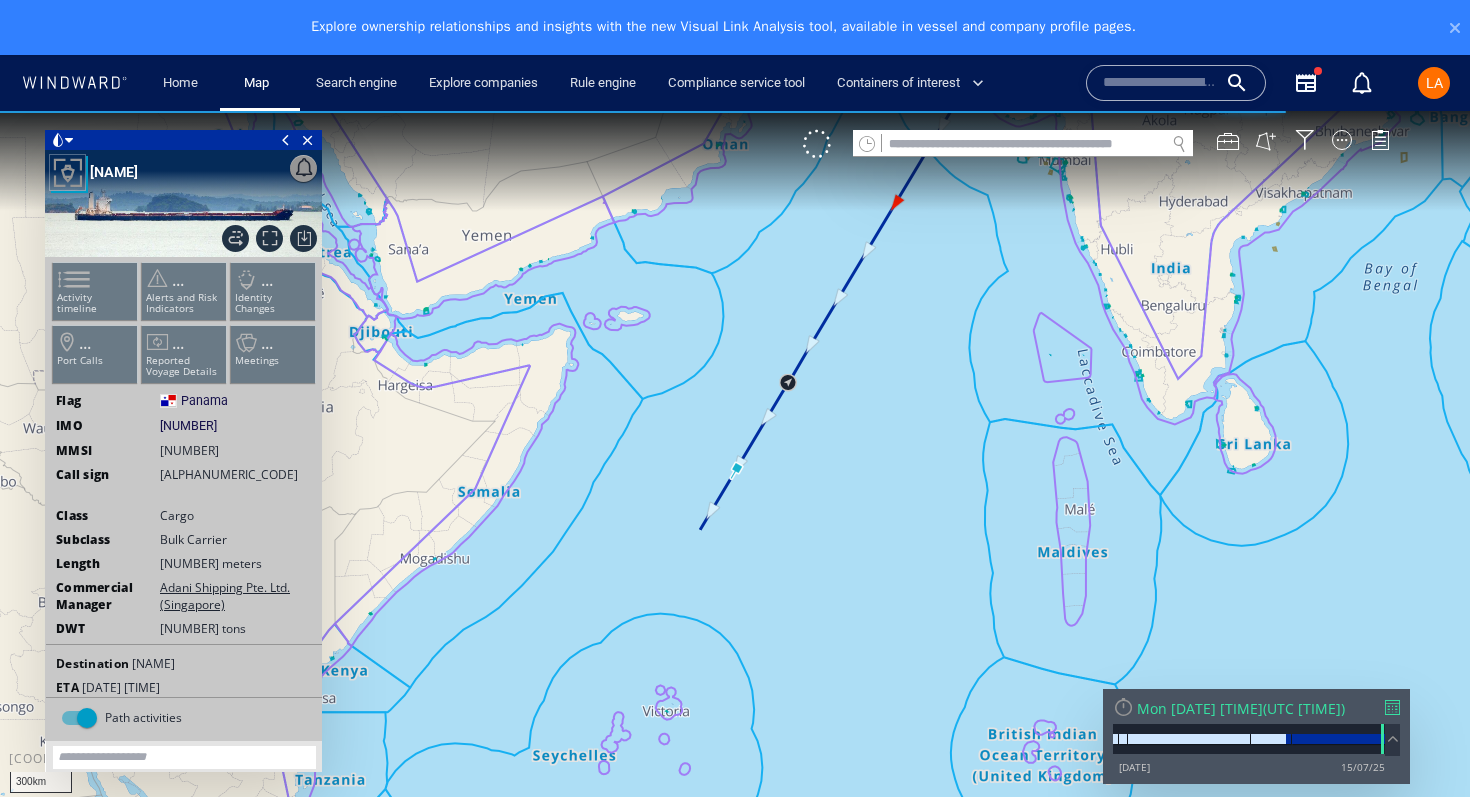 click on "Mon 30/06/2025 06:51" at bounding box center (1200, 708) 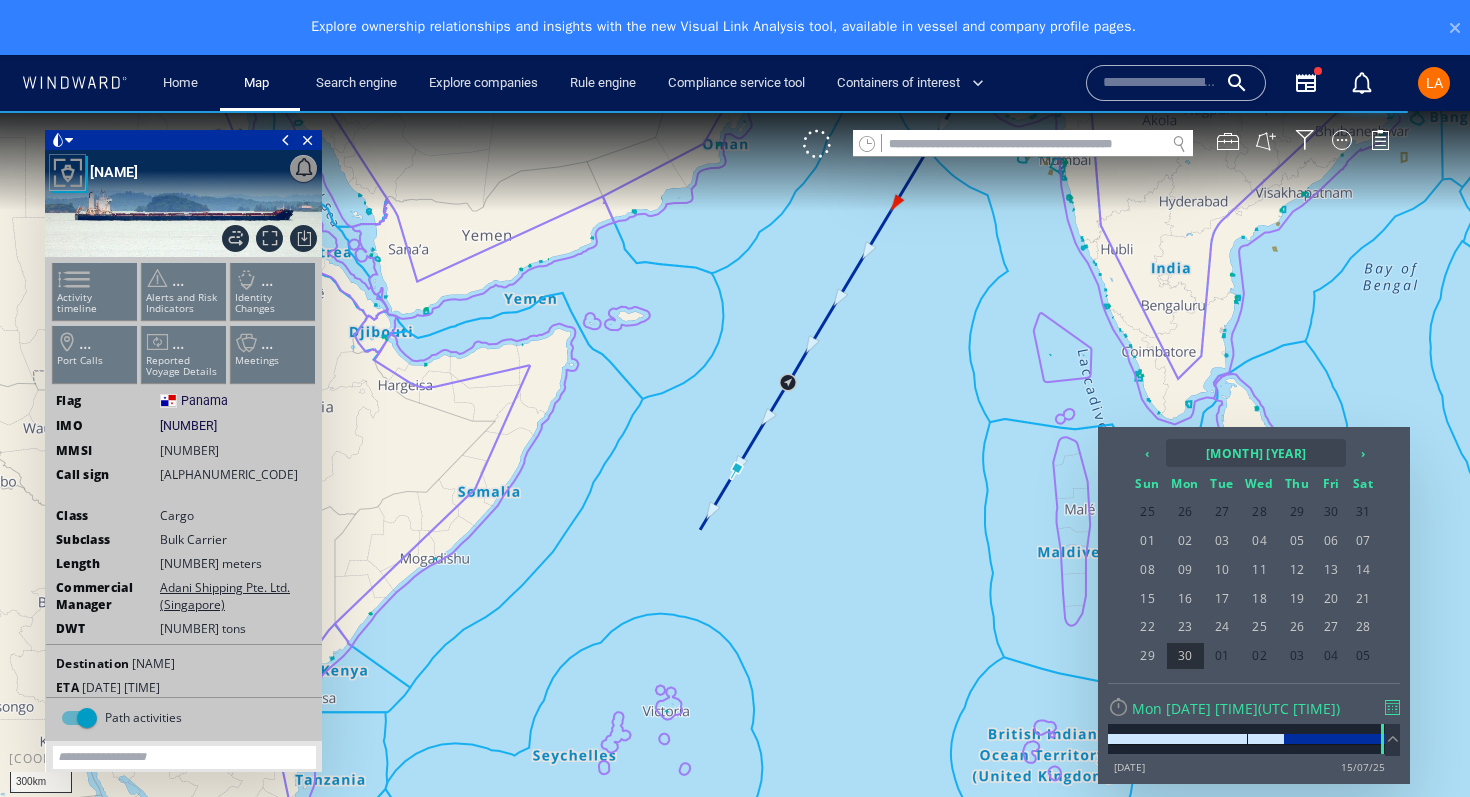 click on "2025 June" at bounding box center (1256, 453) 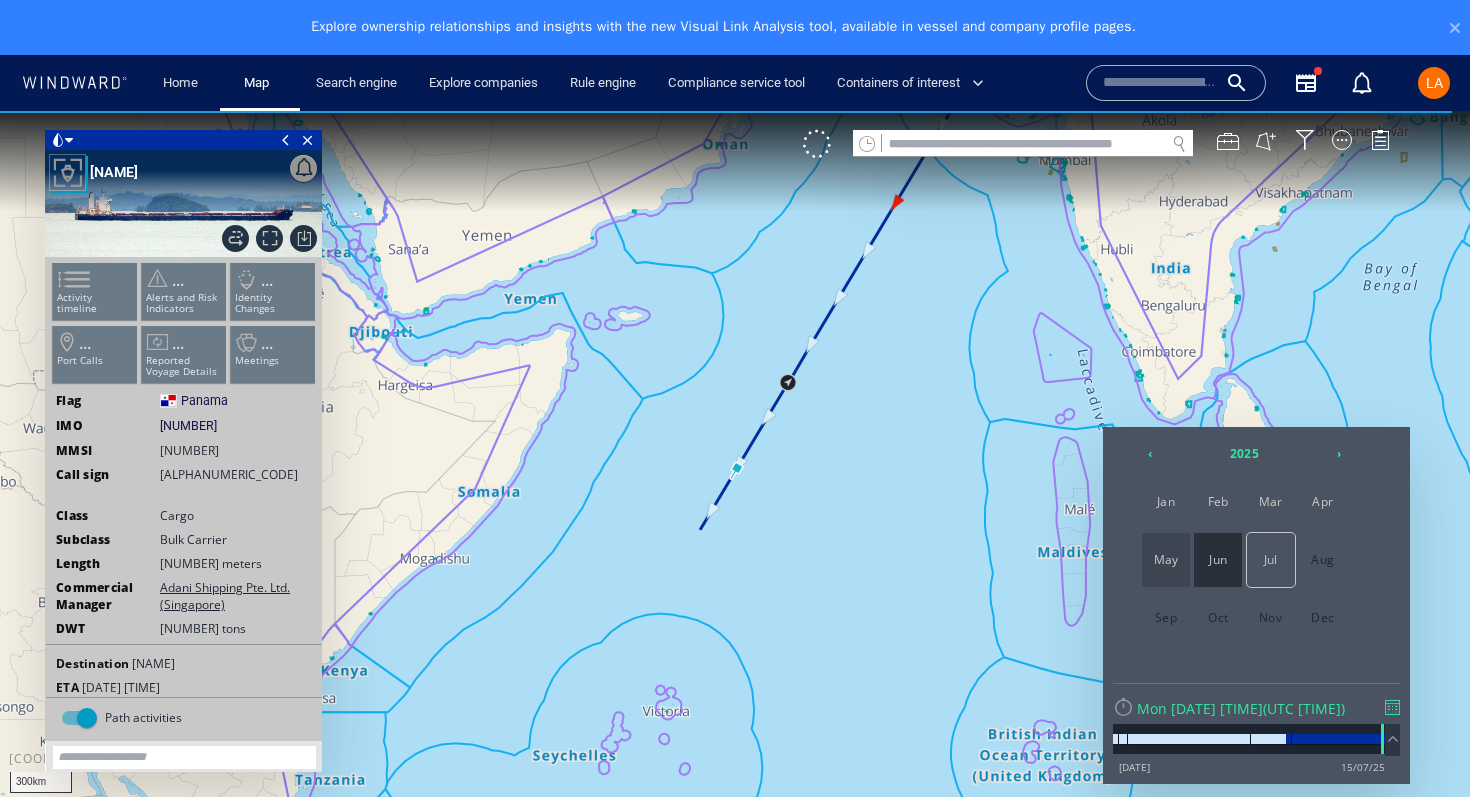 click on "May" at bounding box center (1166, 560) 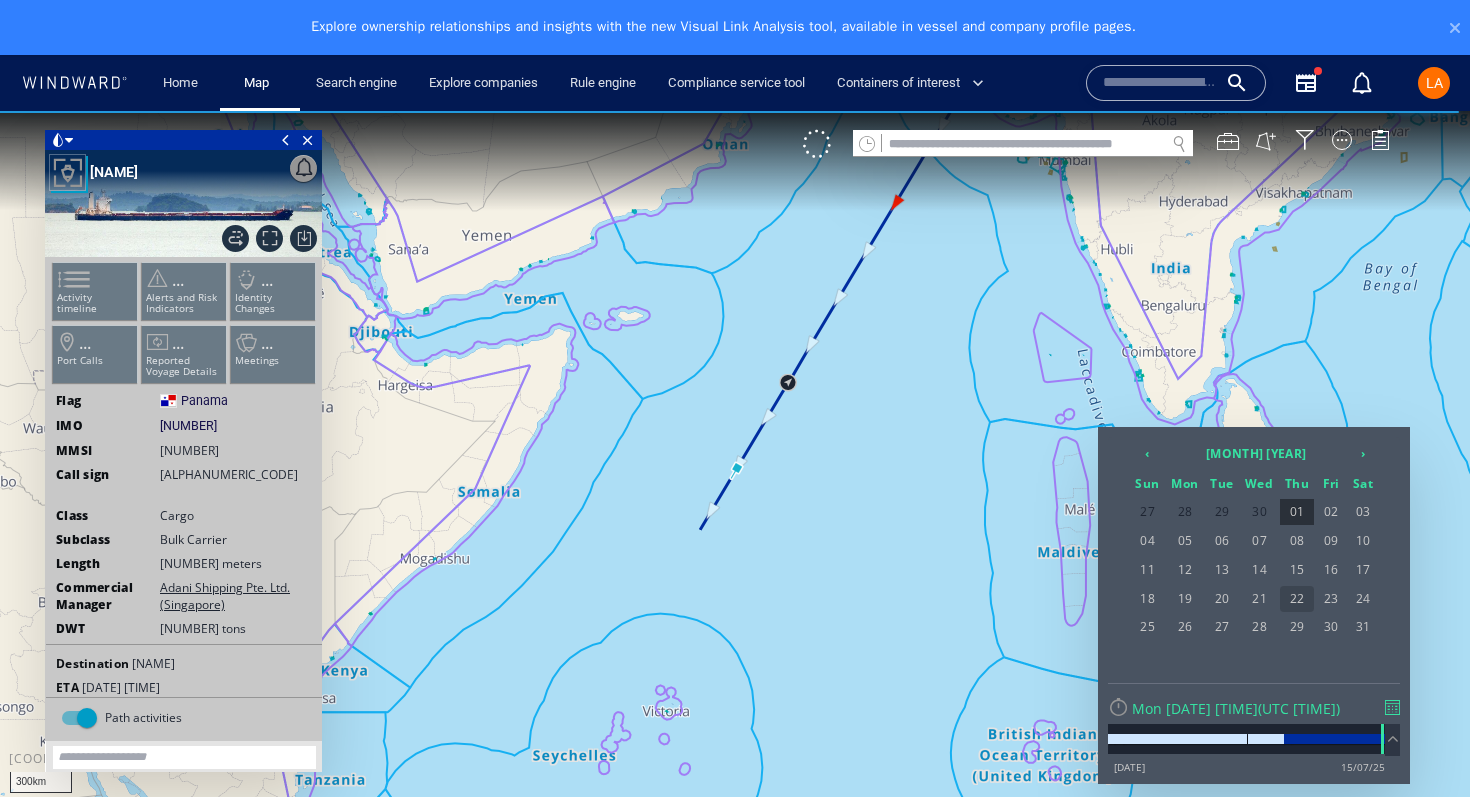 click on "22" at bounding box center [1297, 599] 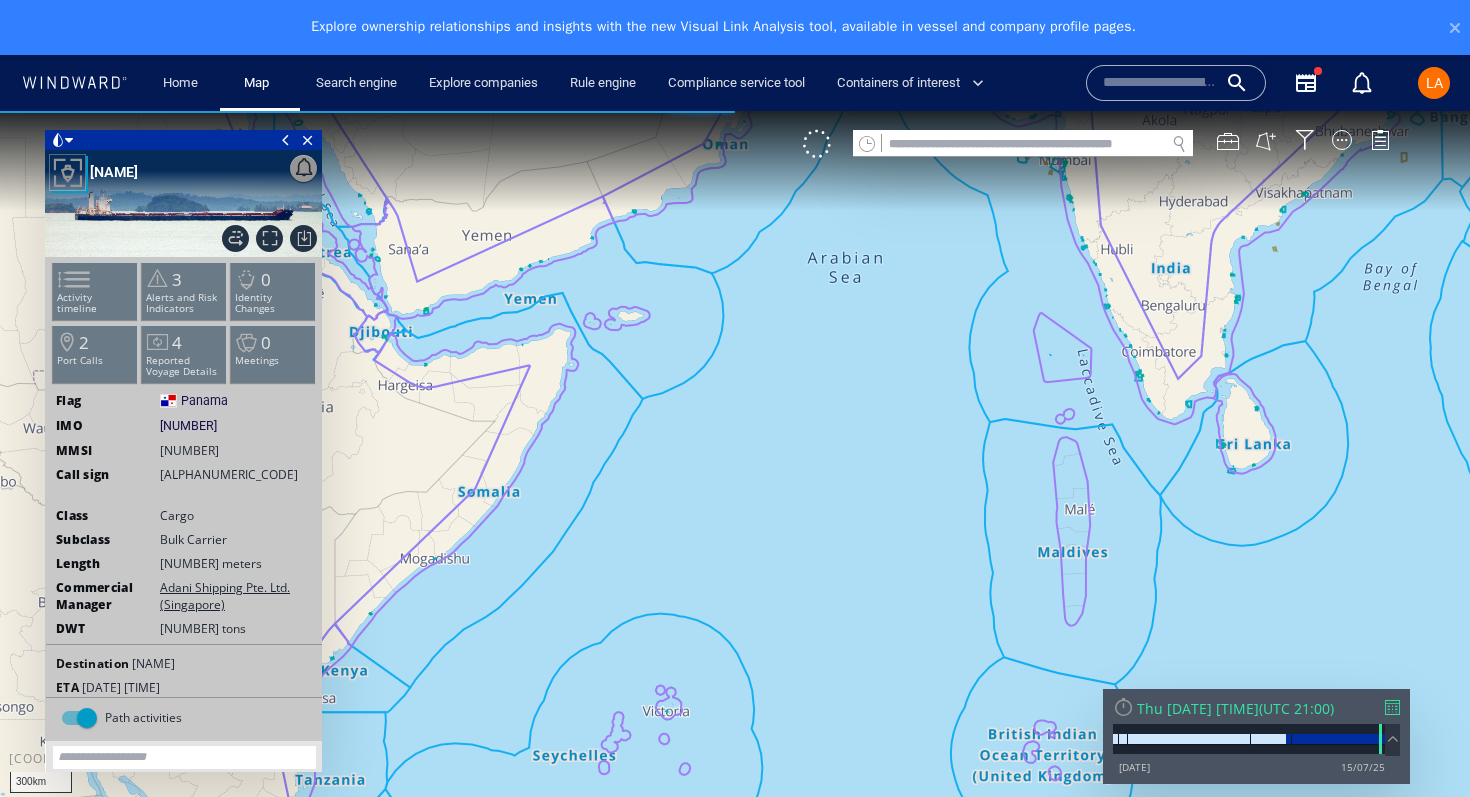 click on "Thu 22/05/2025 00:00" at bounding box center (1198, 708) 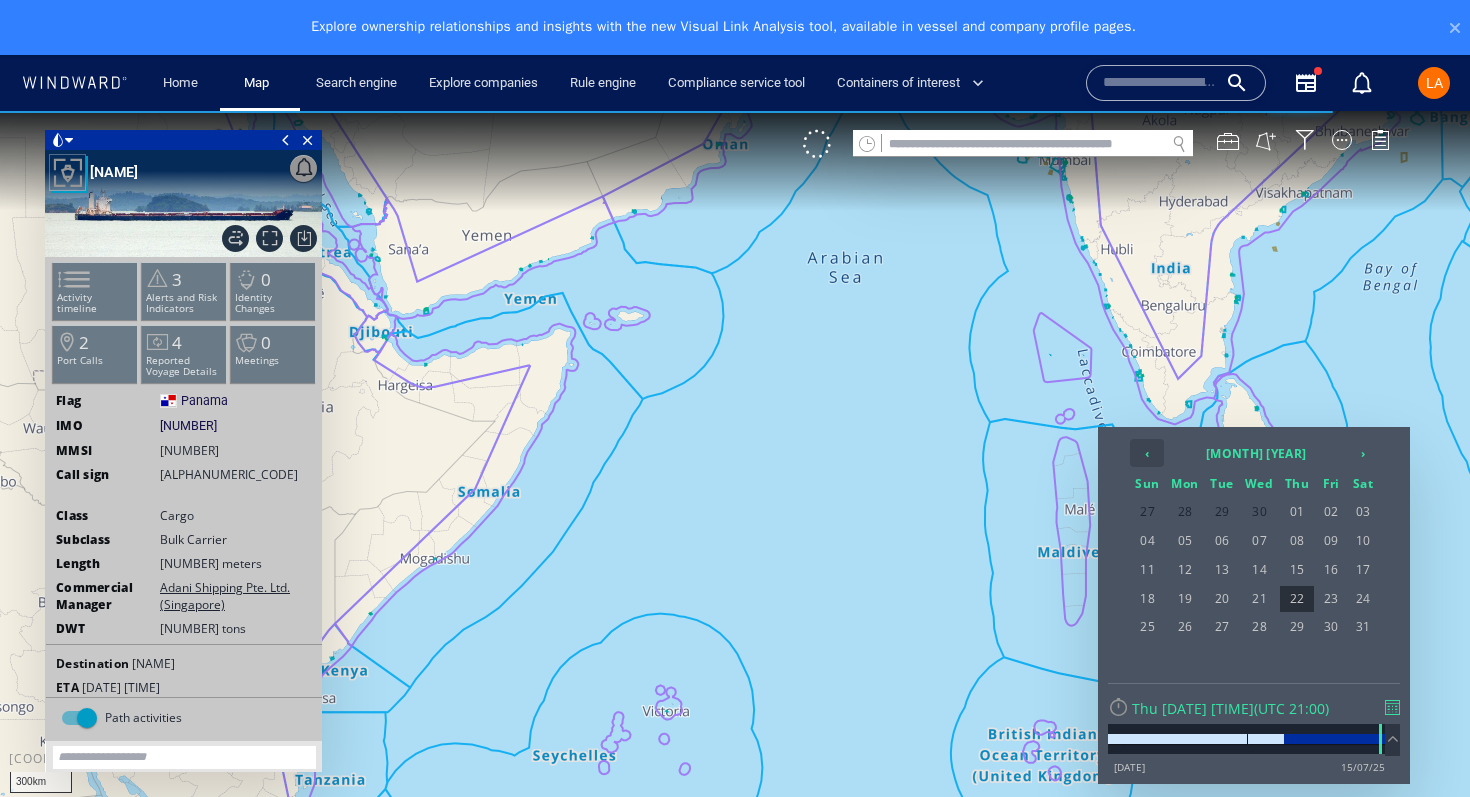 click on "‹" at bounding box center (1147, 453) 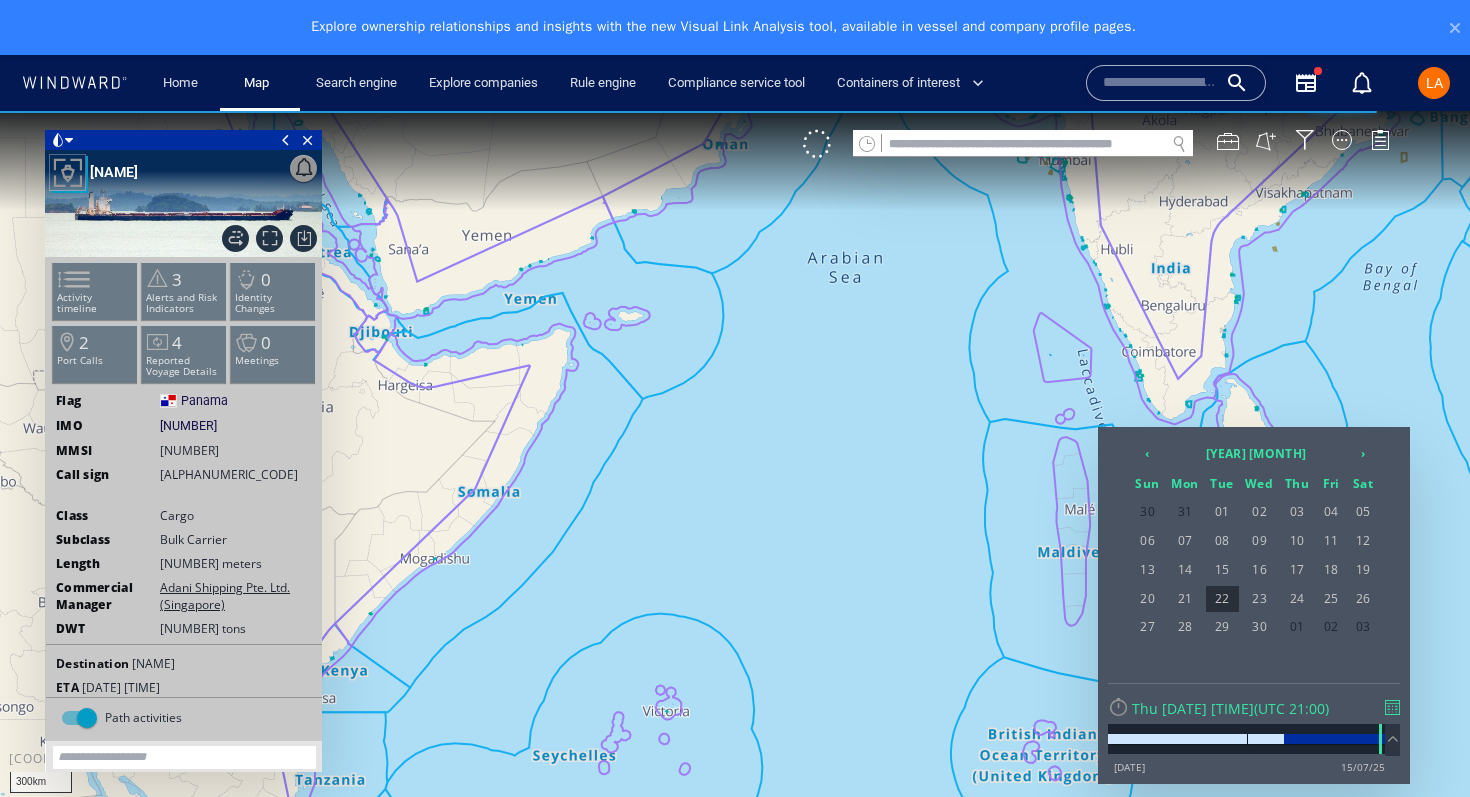 click on "‹
2025 April
›
Sun Mon Tue Wed Thu Fri Sat
30
31
01
02
03
04
05
06
07
08
09
10
11
12
13
14
15
16
17
18
19
20
21
22
23
24
25
26
27
28
29
30 01" at bounding box center (1254, 605) 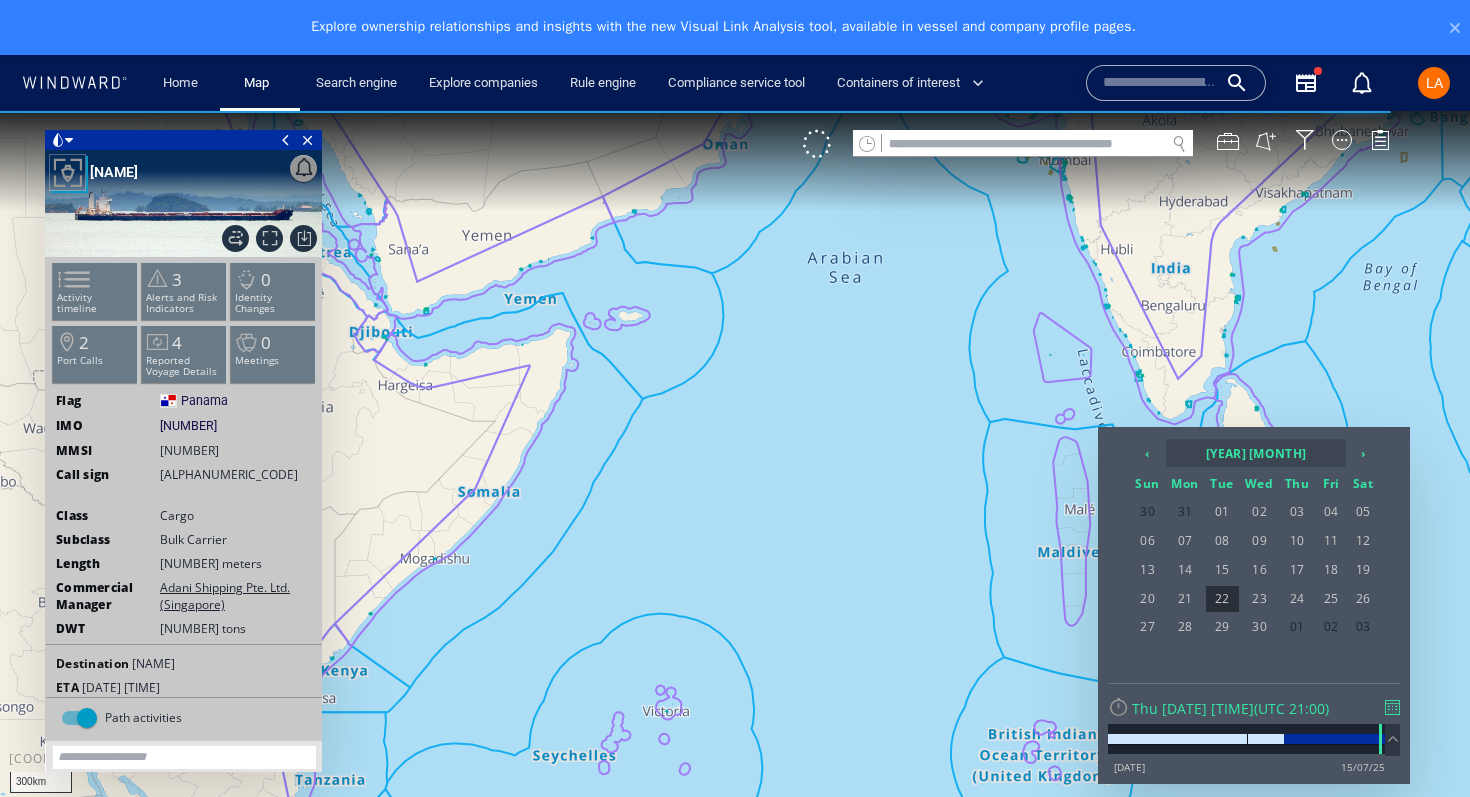 click on "2025 April" at bounding box center [1256, 453] 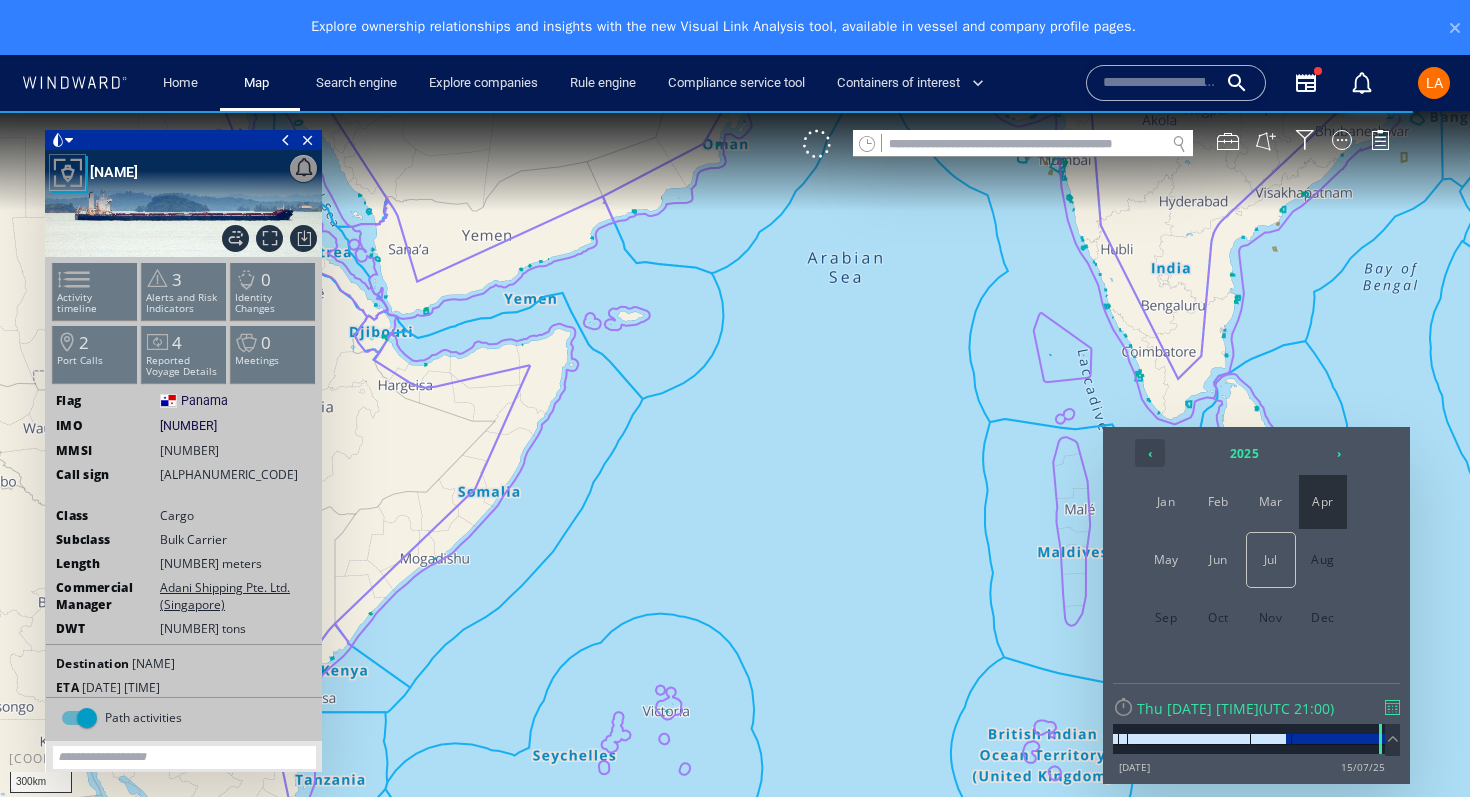 click on "‹" at bounding box center [1150, 453] 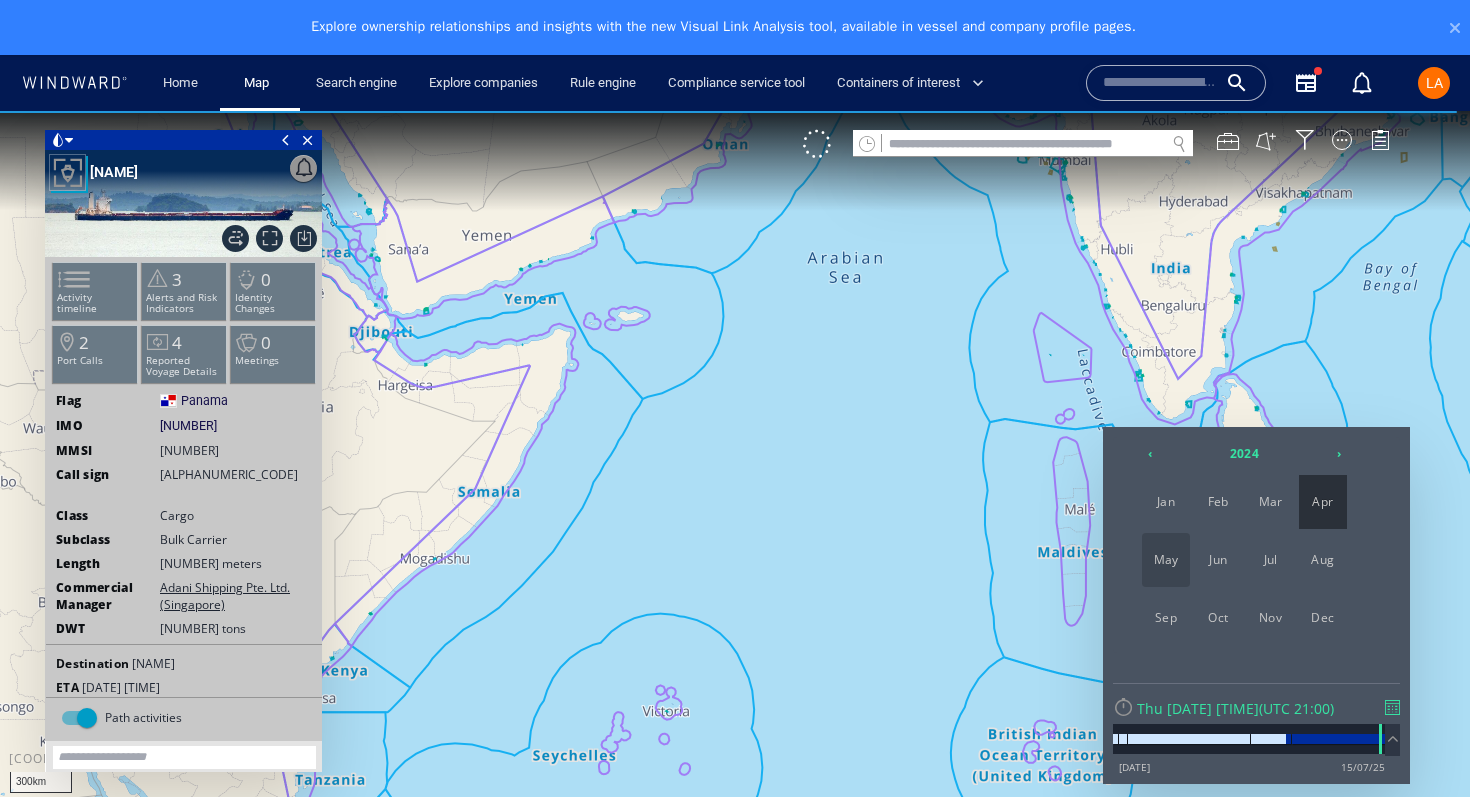 click on "May" at bounding box center (1166, 560) 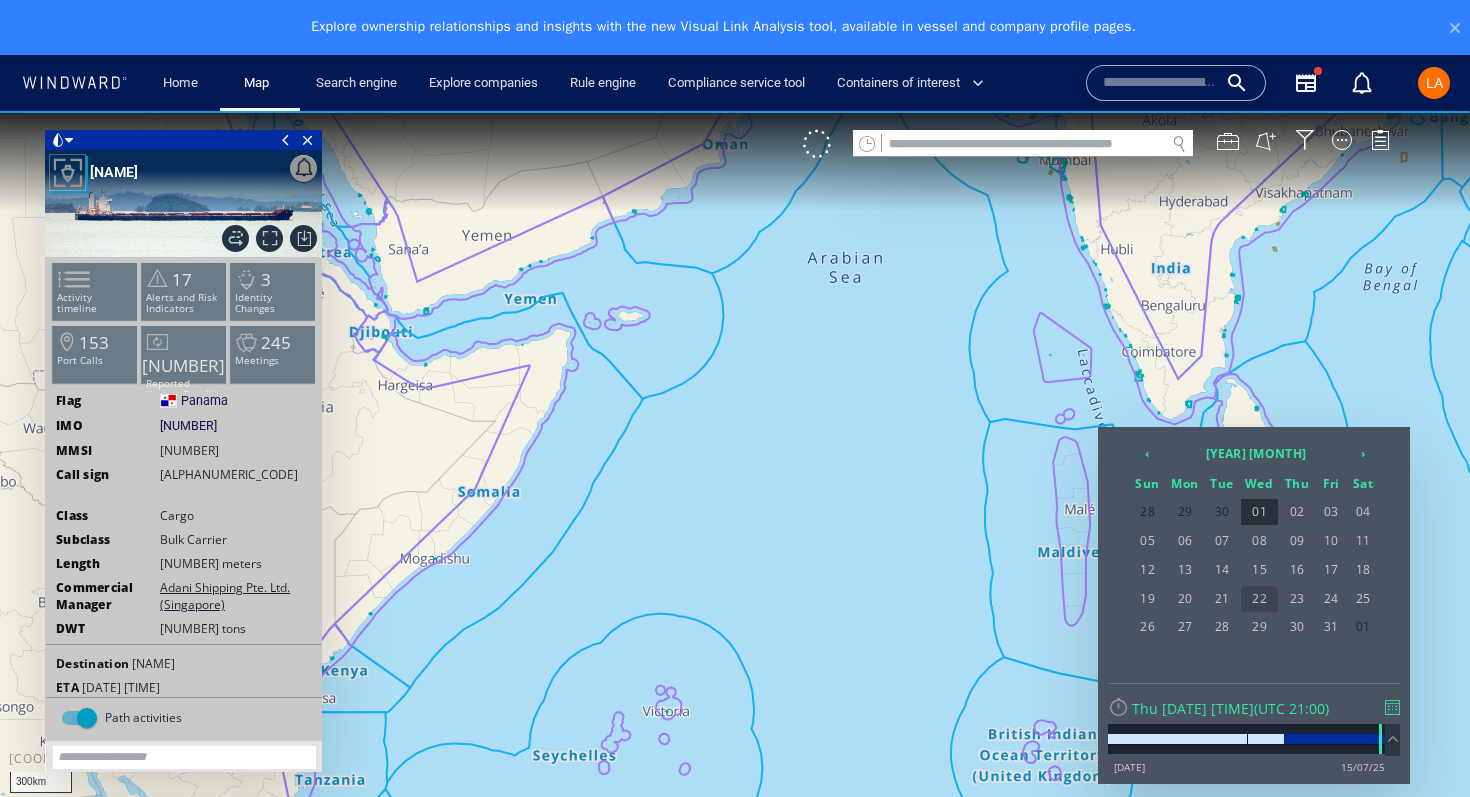 click on "22" at bounding box center [1260, 599] 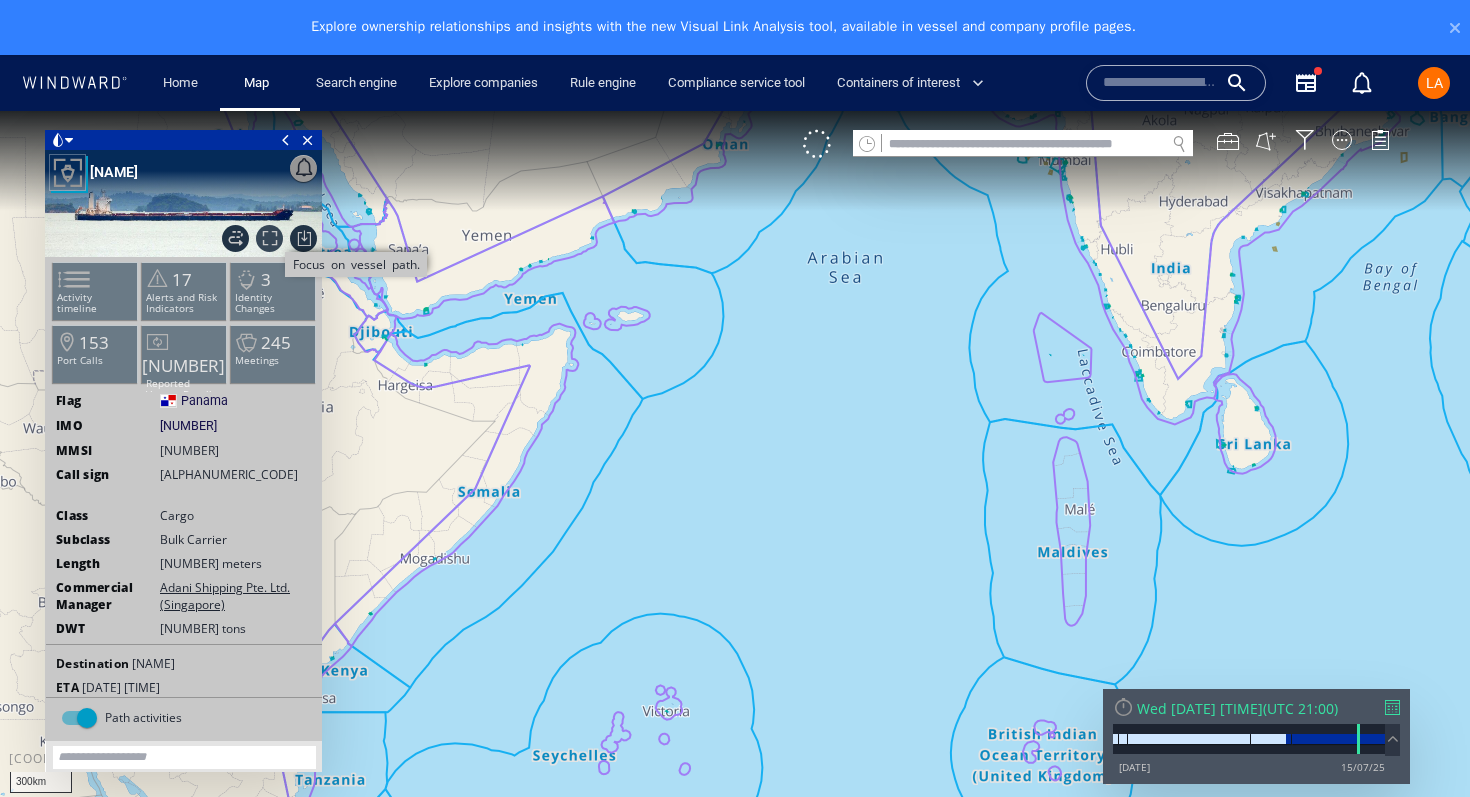 click on "Focus on vessel path." at bounding box center [269, 238] 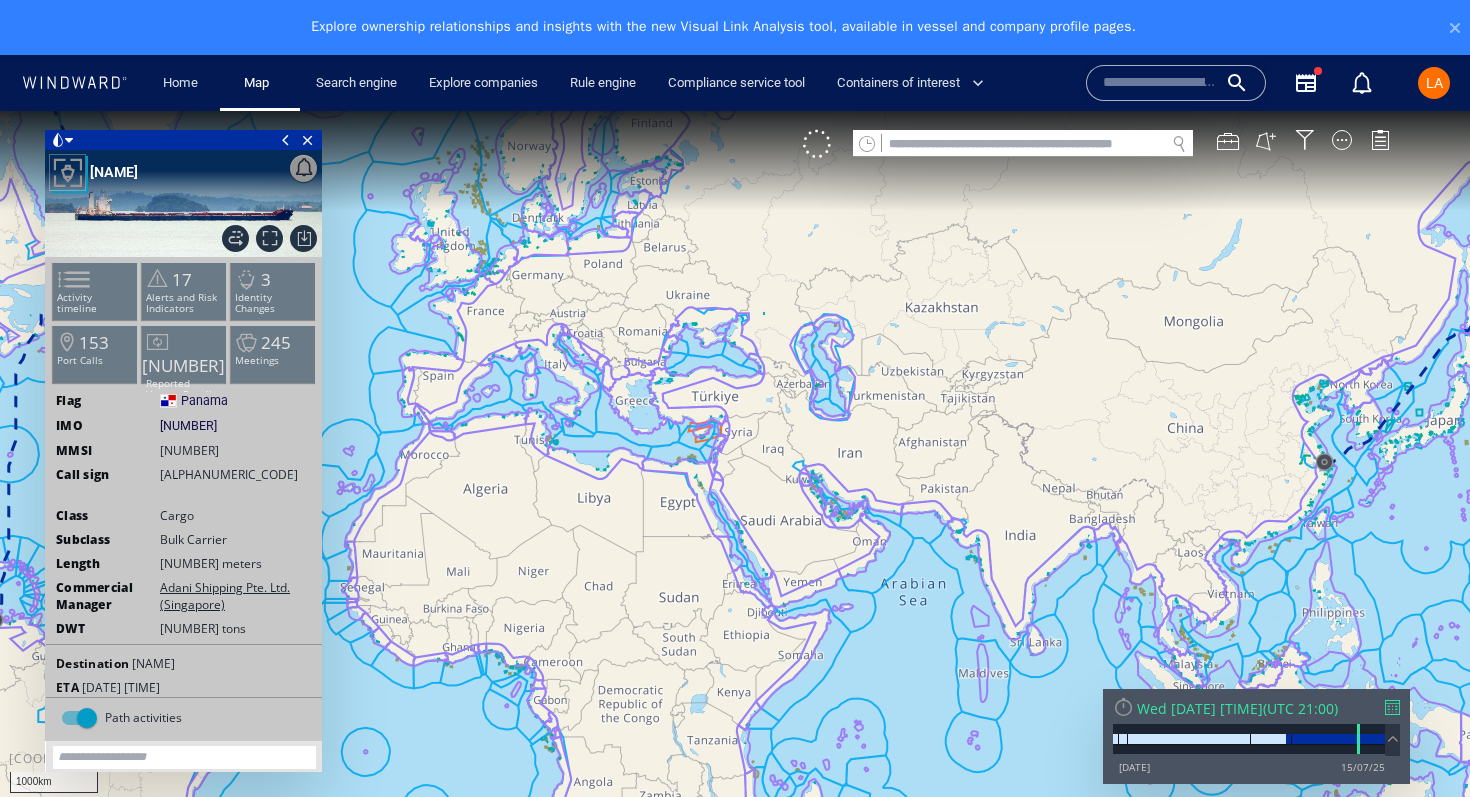 drag, startPoint x: 1304, startPoint y: 279, endPoint x: 1151, endPoint y: 485, distance: 256.6028 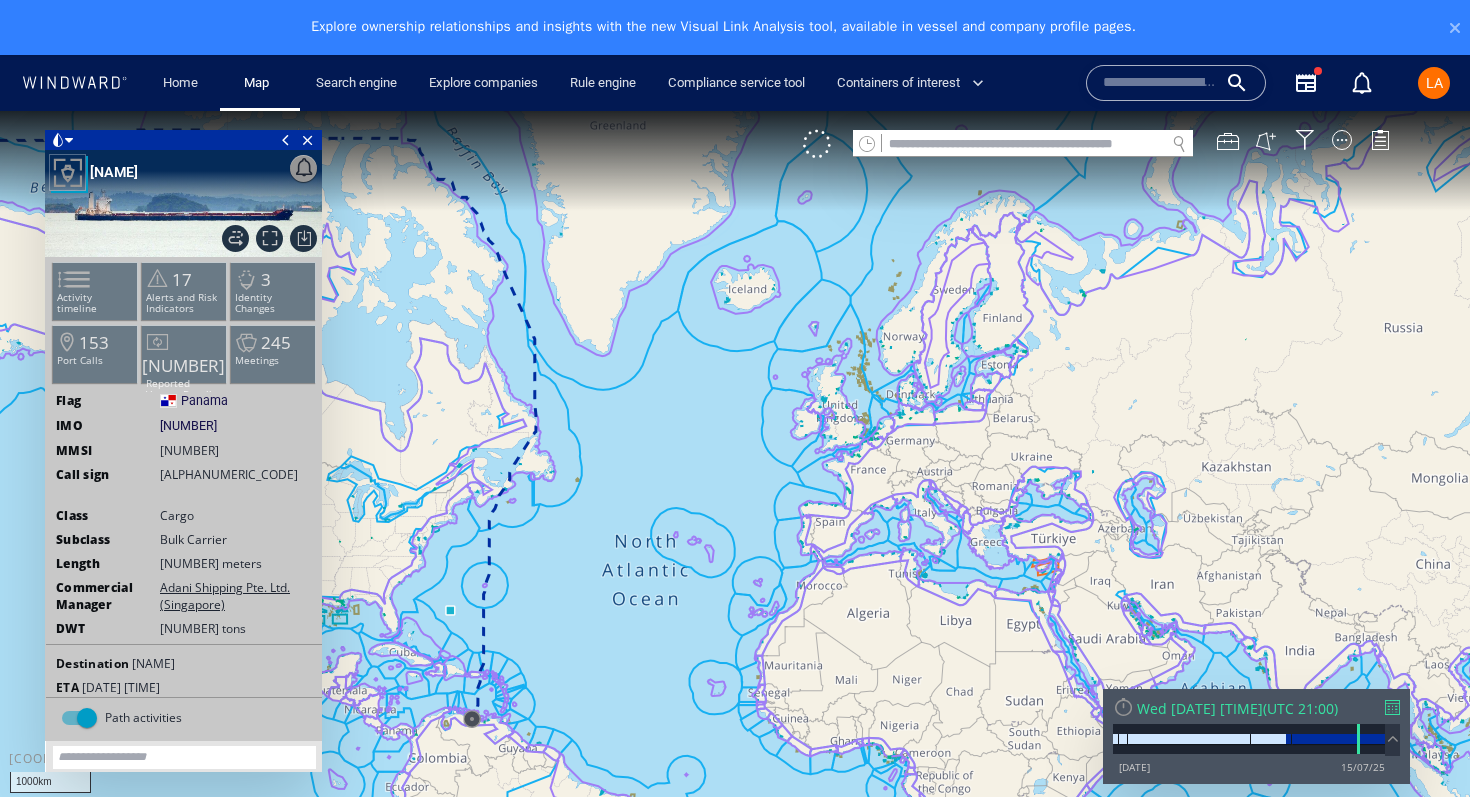 drag, startPoint x: 1151, startPoint y: 485, endPoint x: 1463, endPoint y: 516, distance: 313.5363 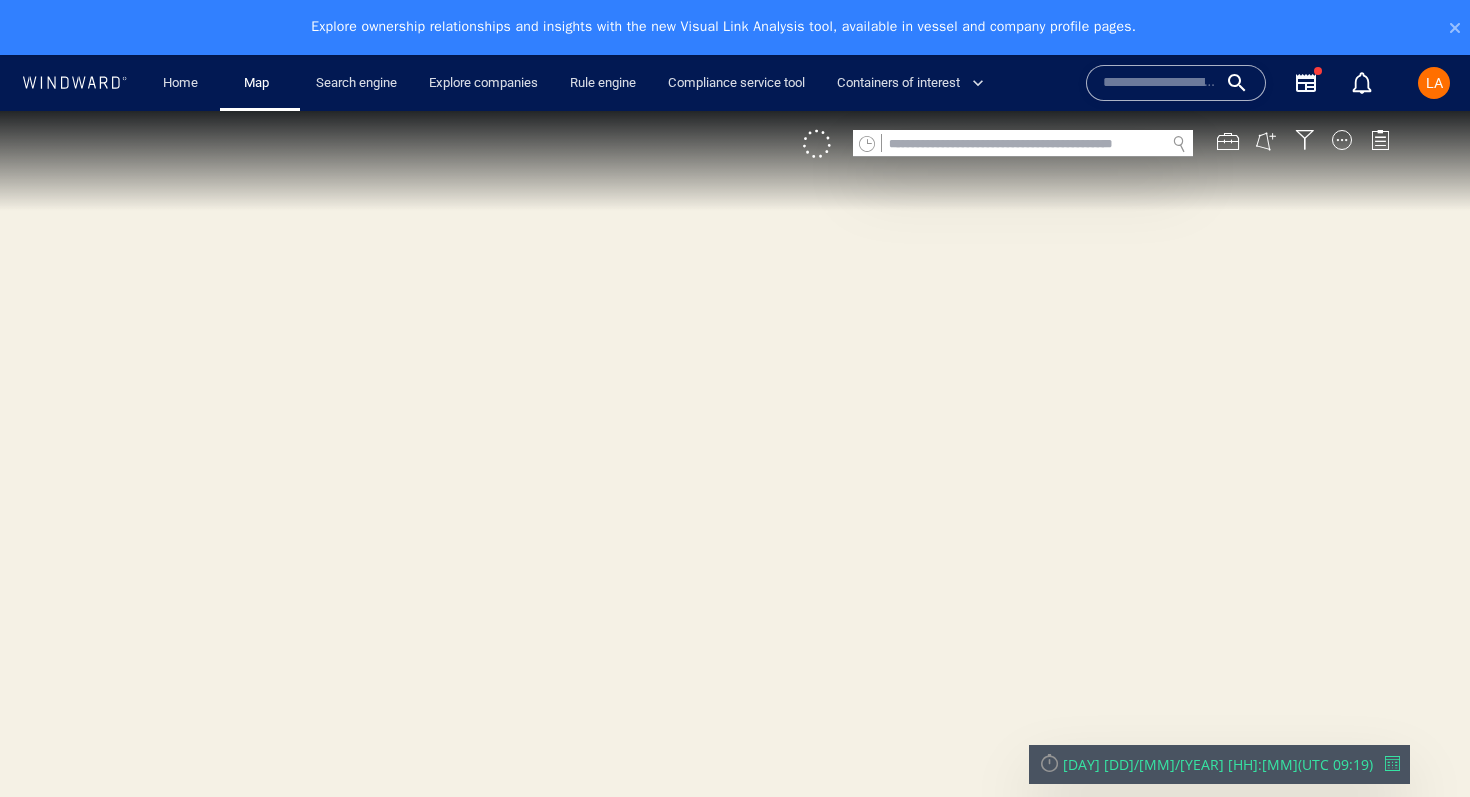 scroll, scrollTop: 0, scrollLeft: 0, axis: both 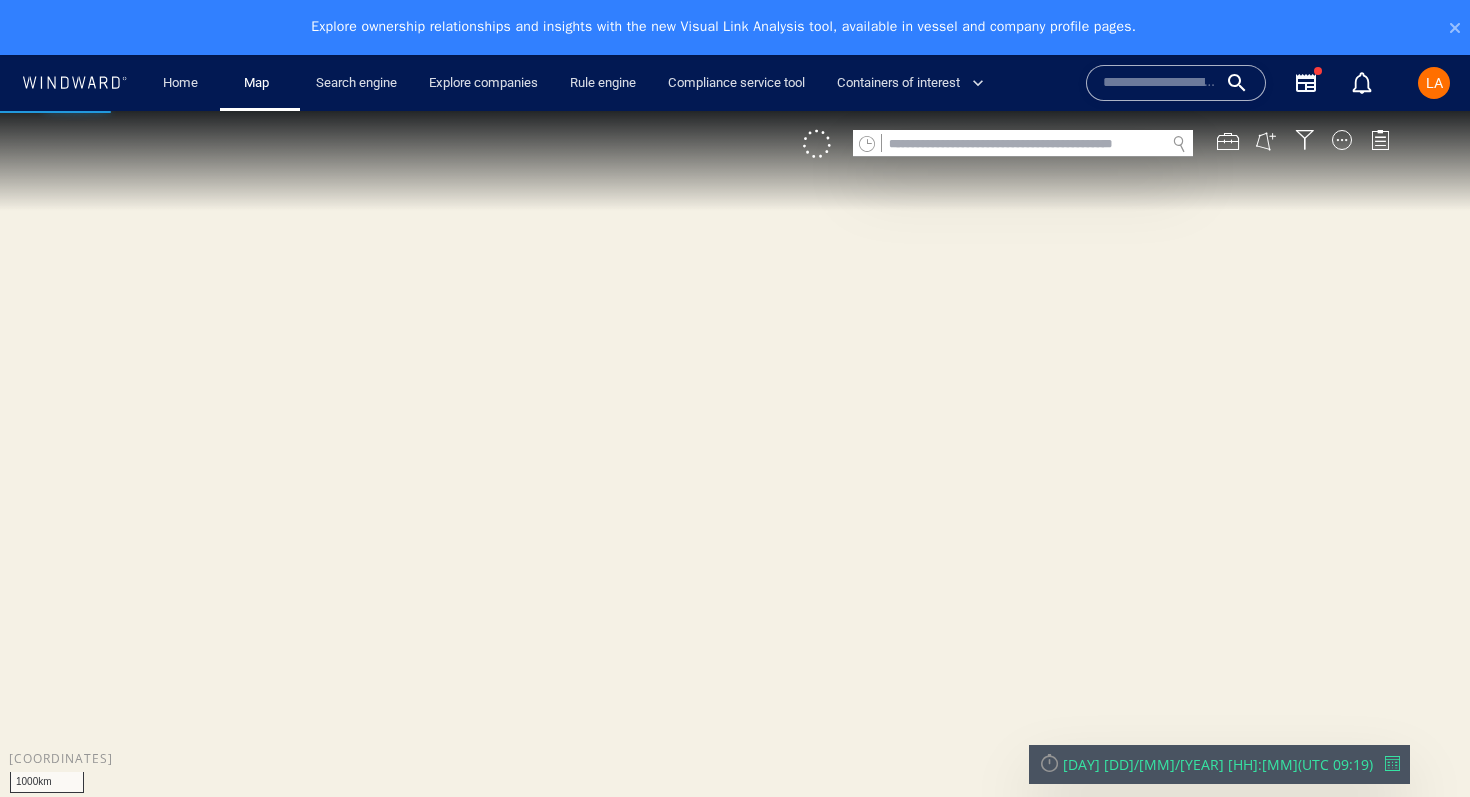 click 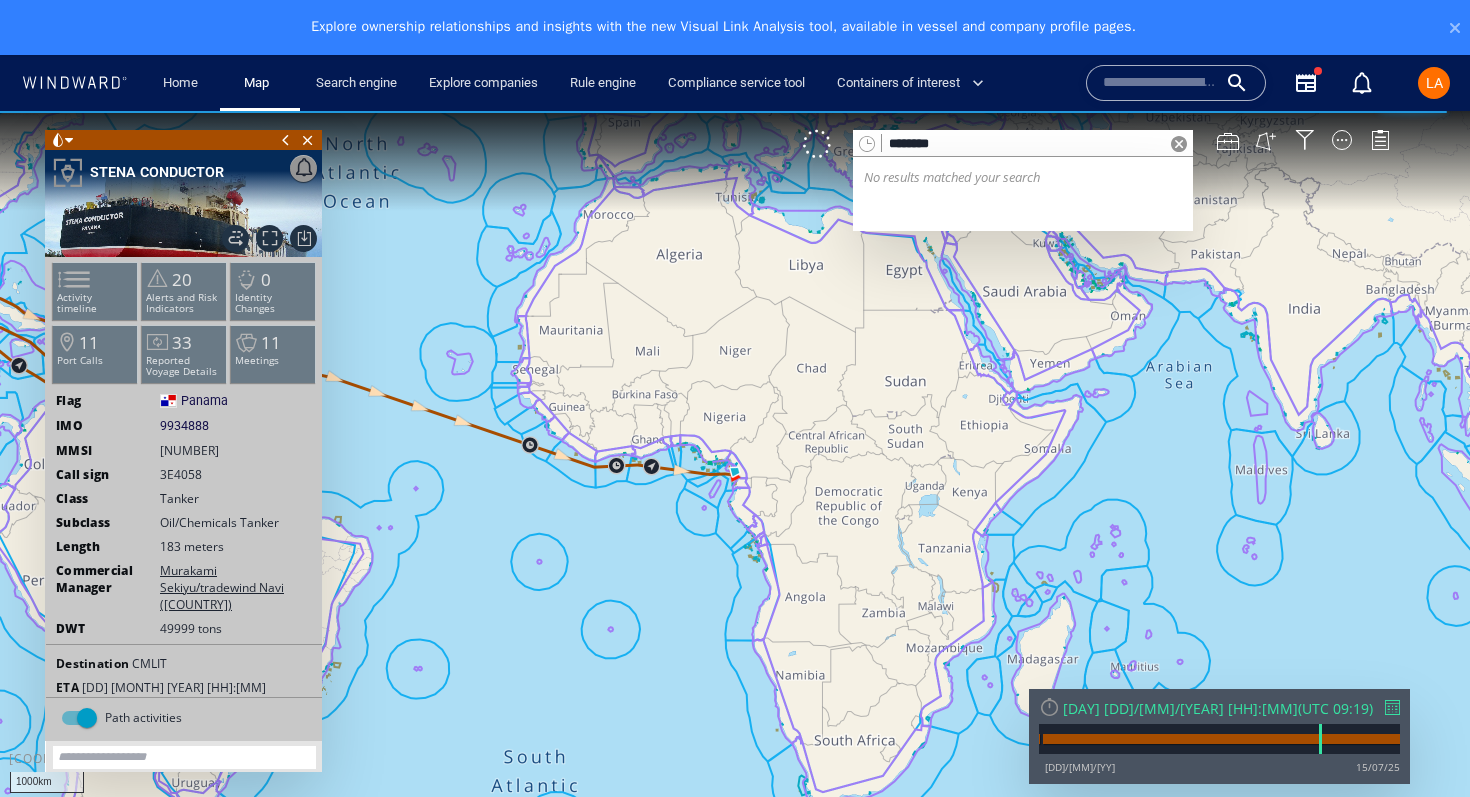 click on "********" 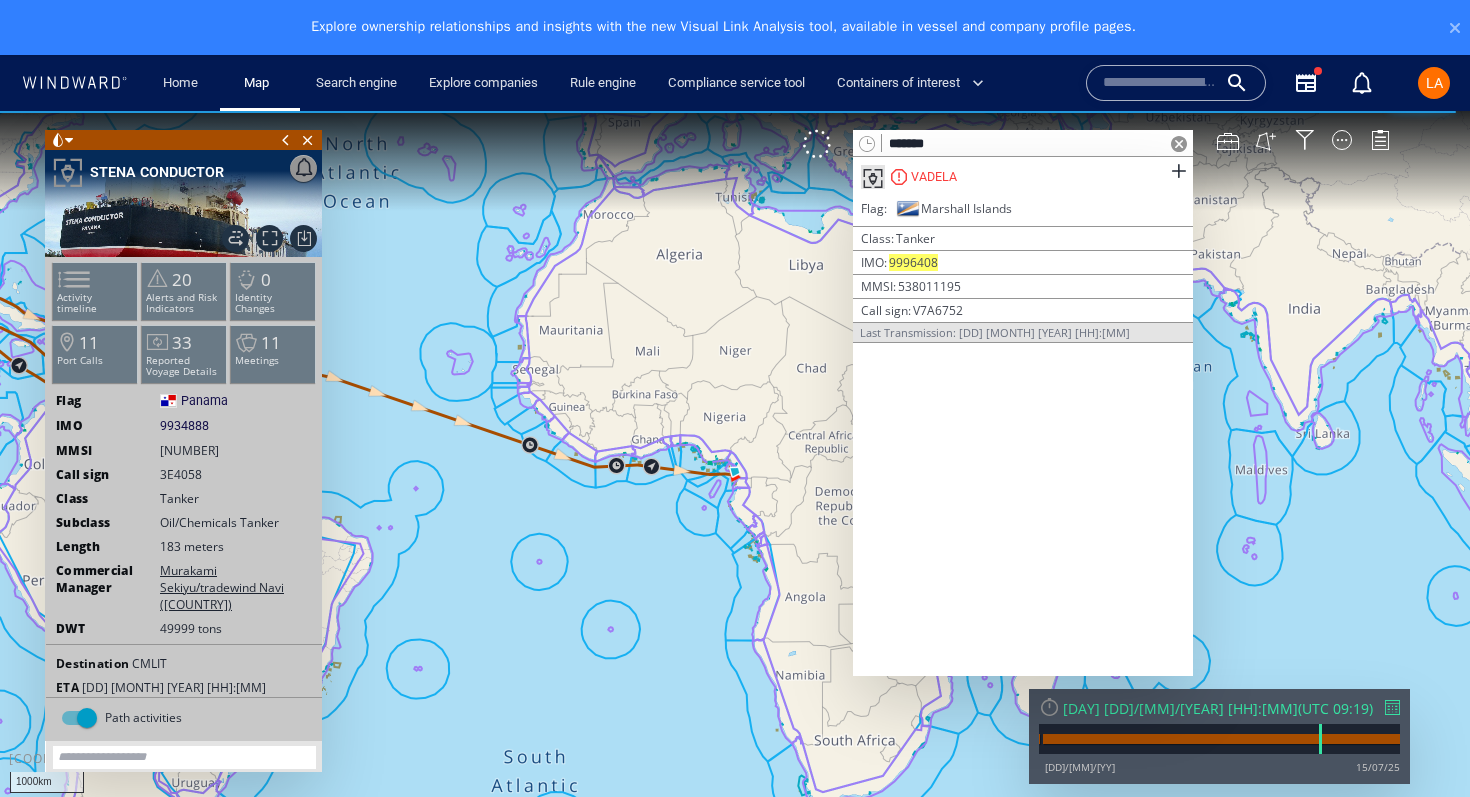 type on "*******" 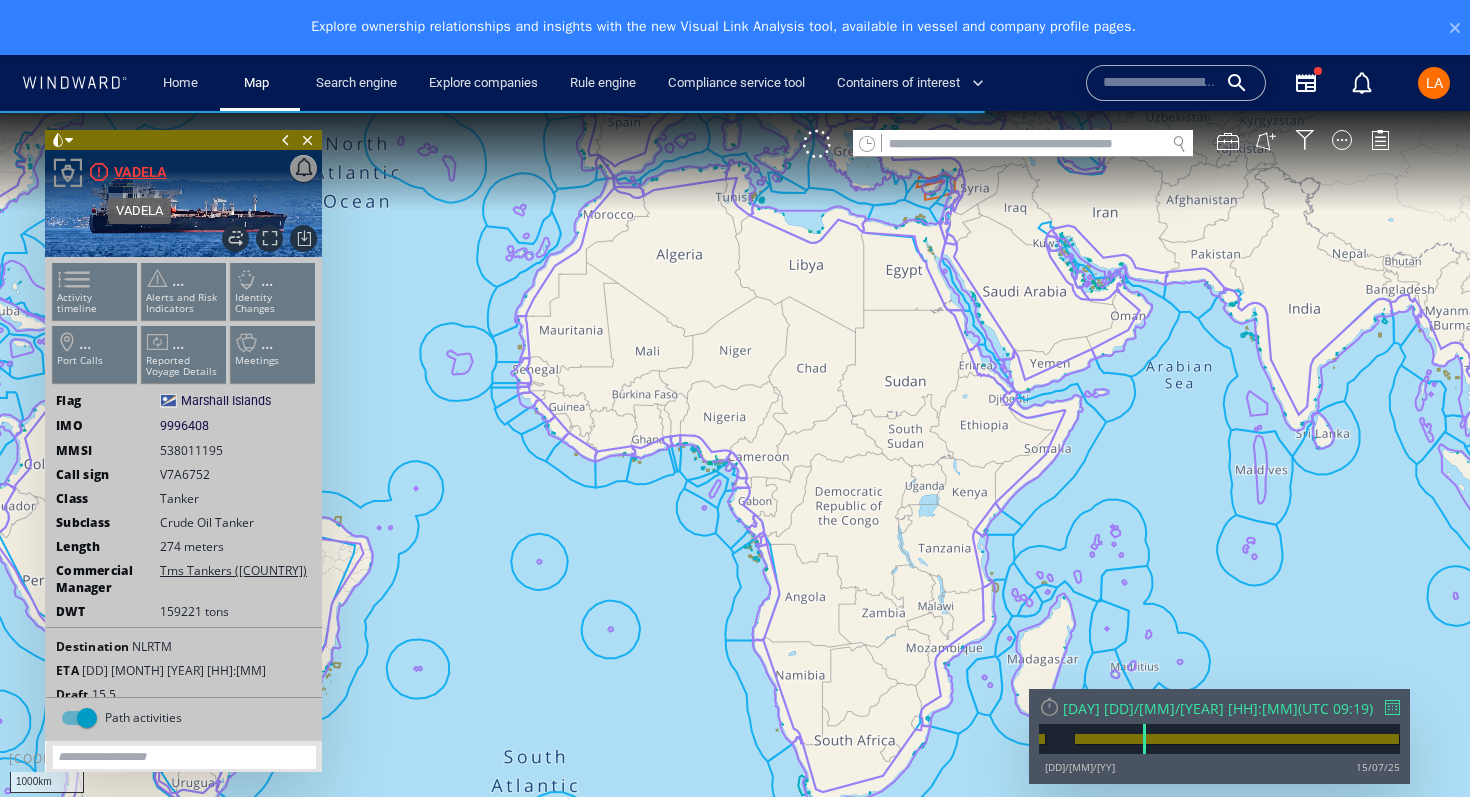 click on "VADELA" at bounding box center [140, 172] 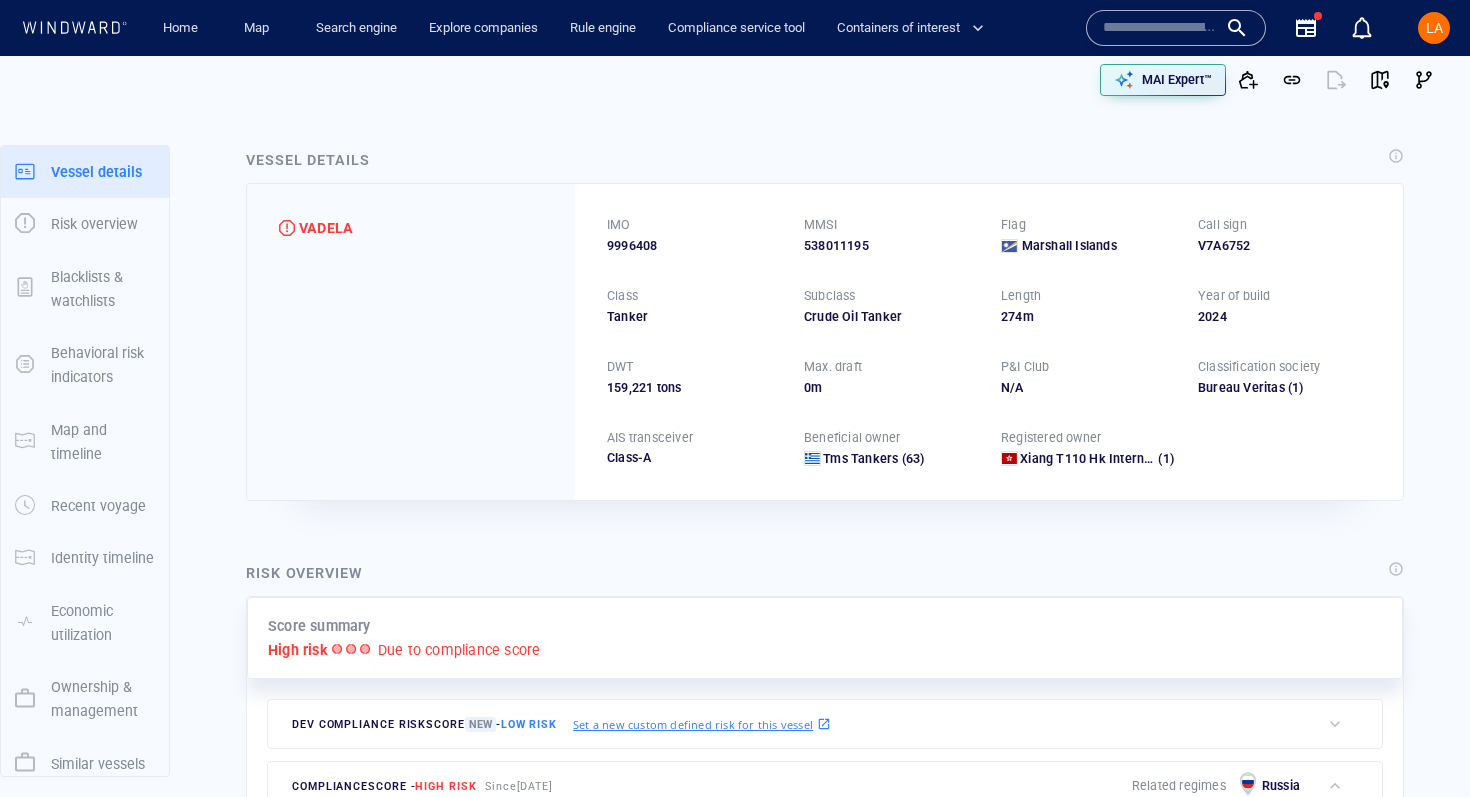 scroll, scrollTop: 0, scrollLeft: 0, axis: both 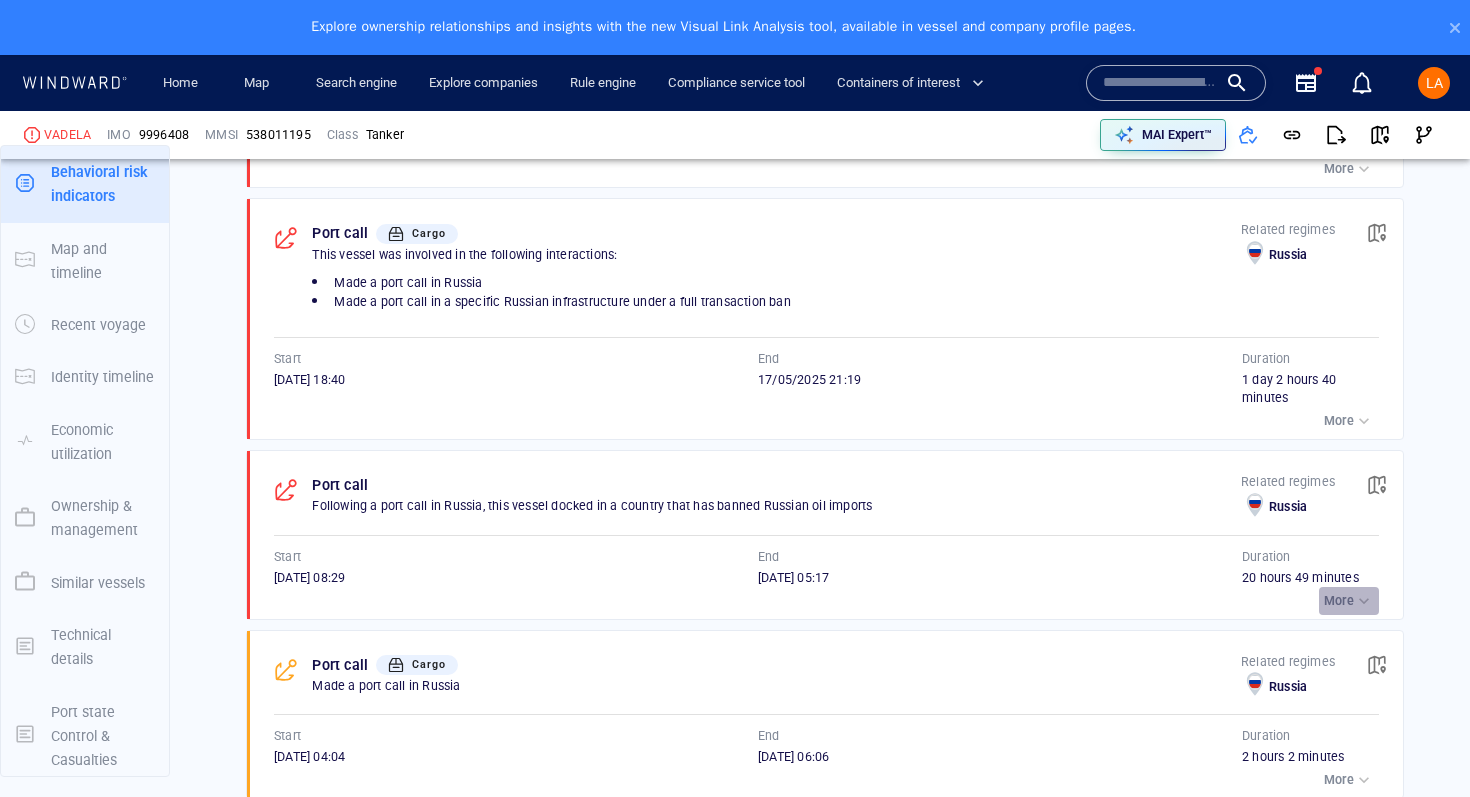 click at bounding box center (1364, 601) 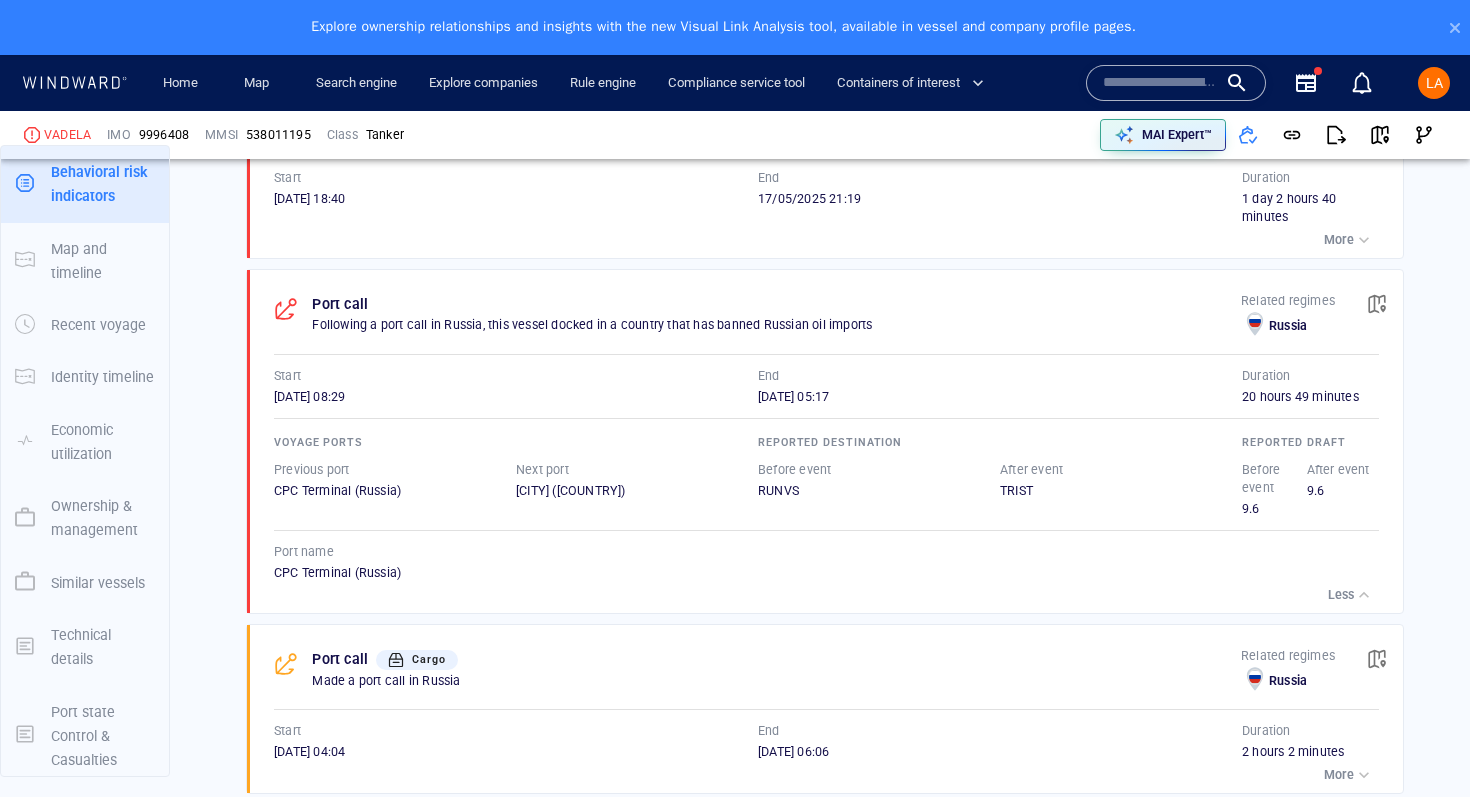 scroll, scrollTop: 1935, scrollLeft: 0, axis: vertical 